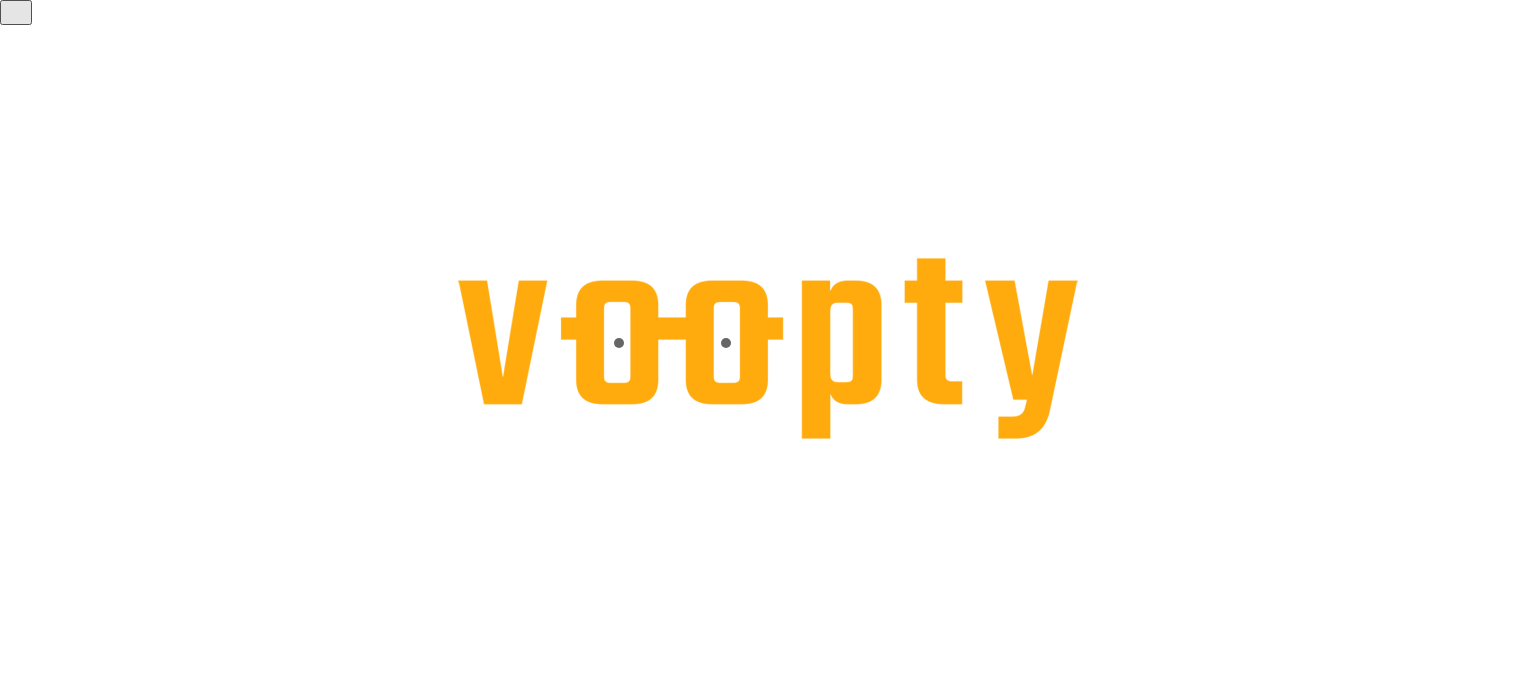 scroll, scrollTop: 0, scrollLeft: 0, axis: both 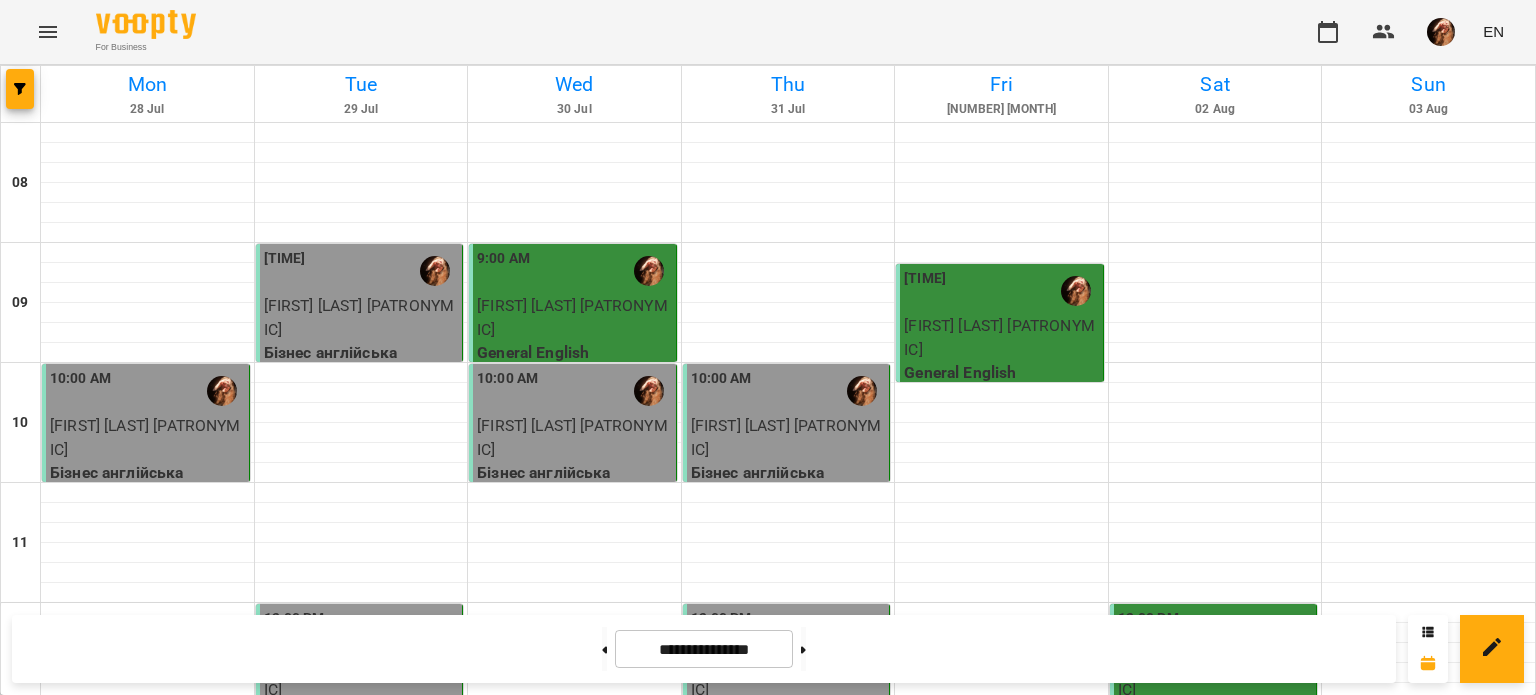 click at bounding box center [1428, 1333] 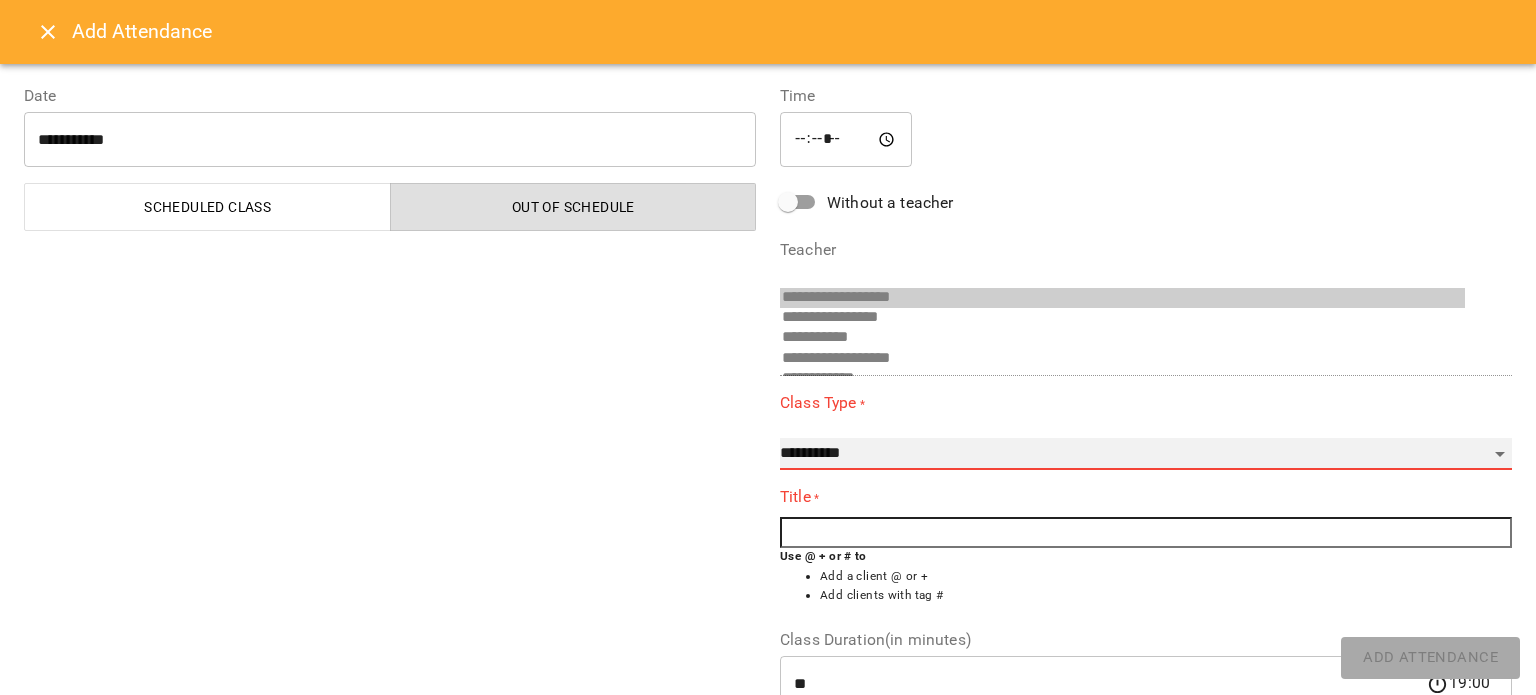 click on "**********" at bounding box center (1146, 454) 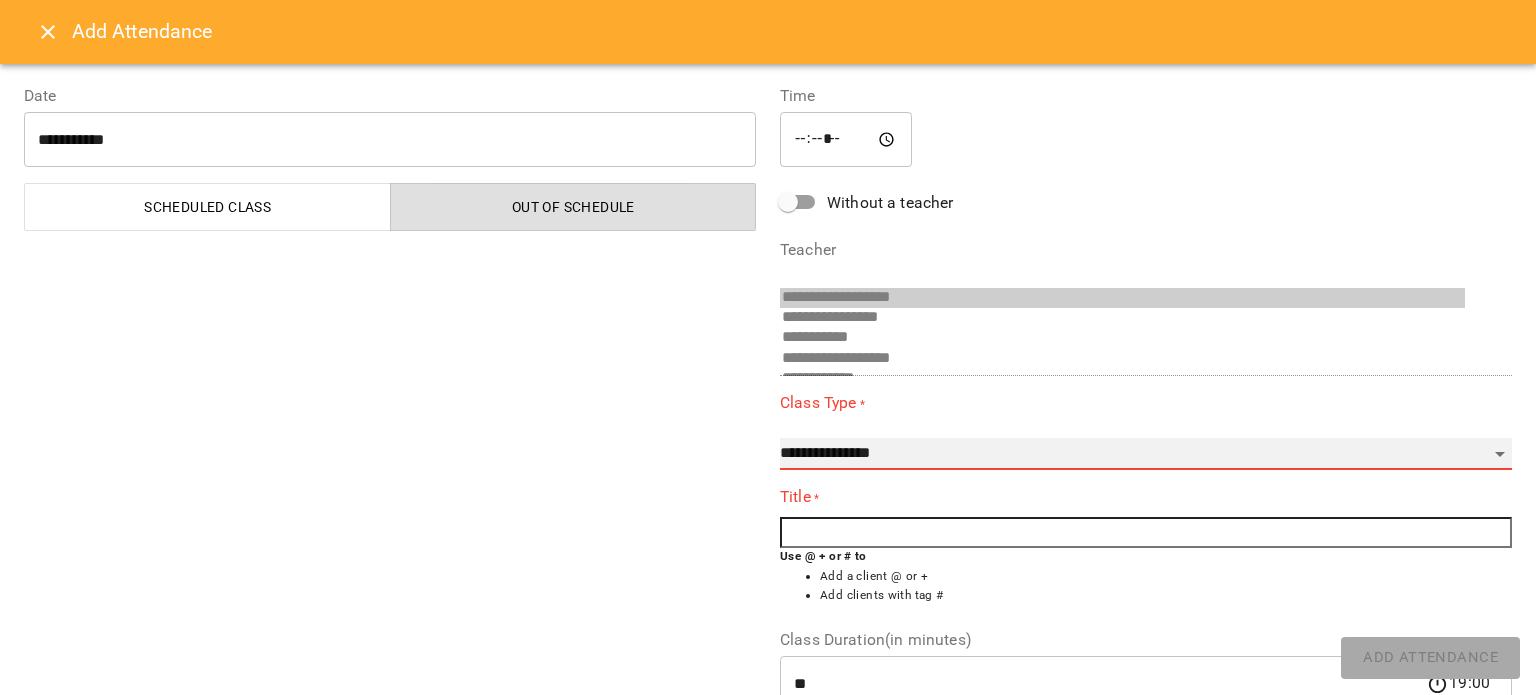click on "**********" at bounding box center (1146, 454) 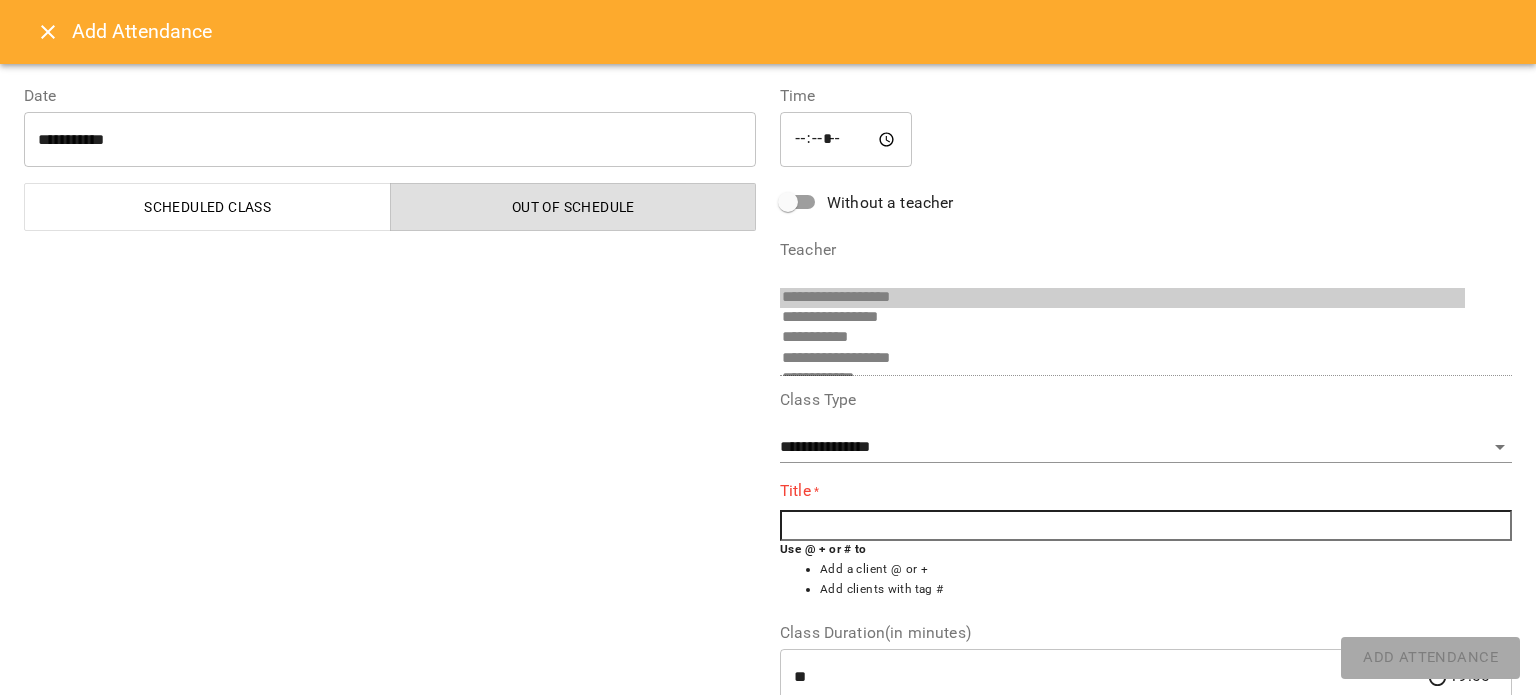click at bounding box center [1146, 526] 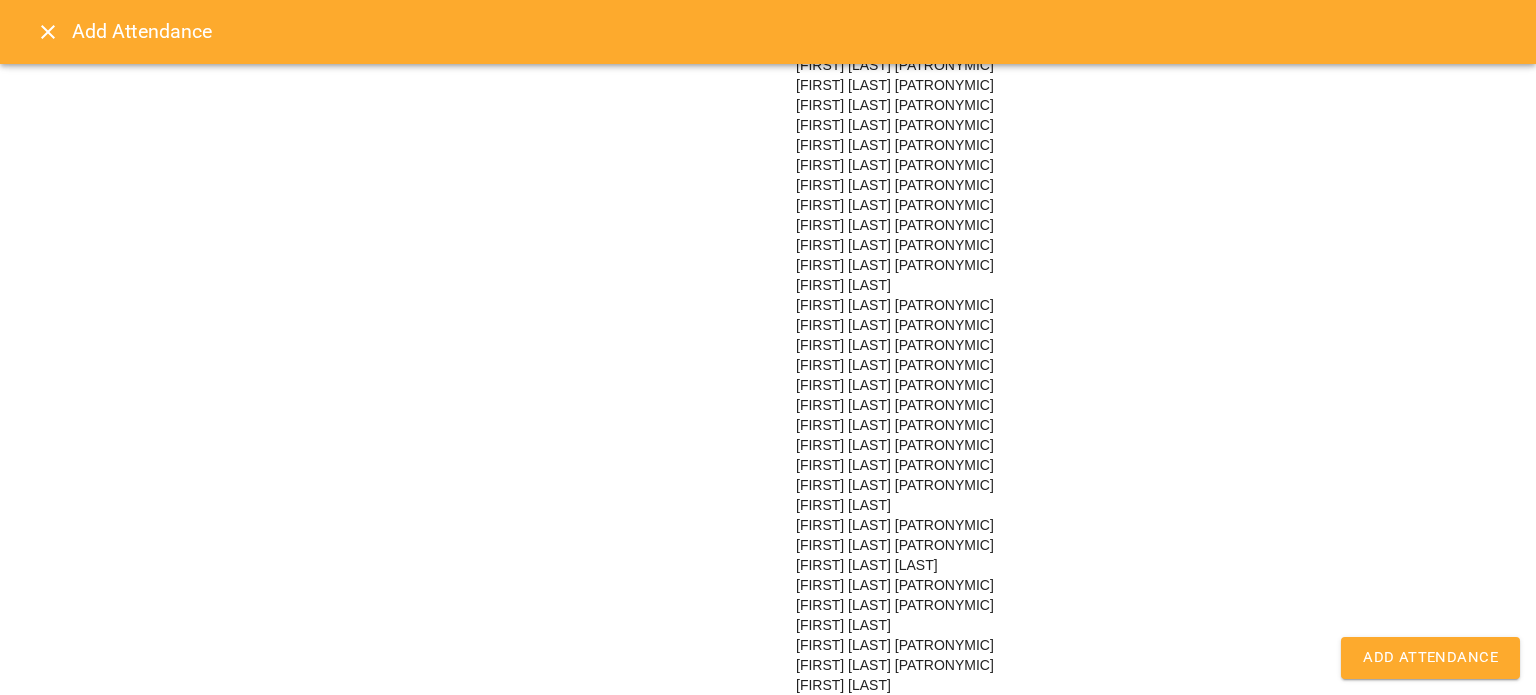 scroll, scrollTop: 1842, scrollLeft: 0, axis: vertical 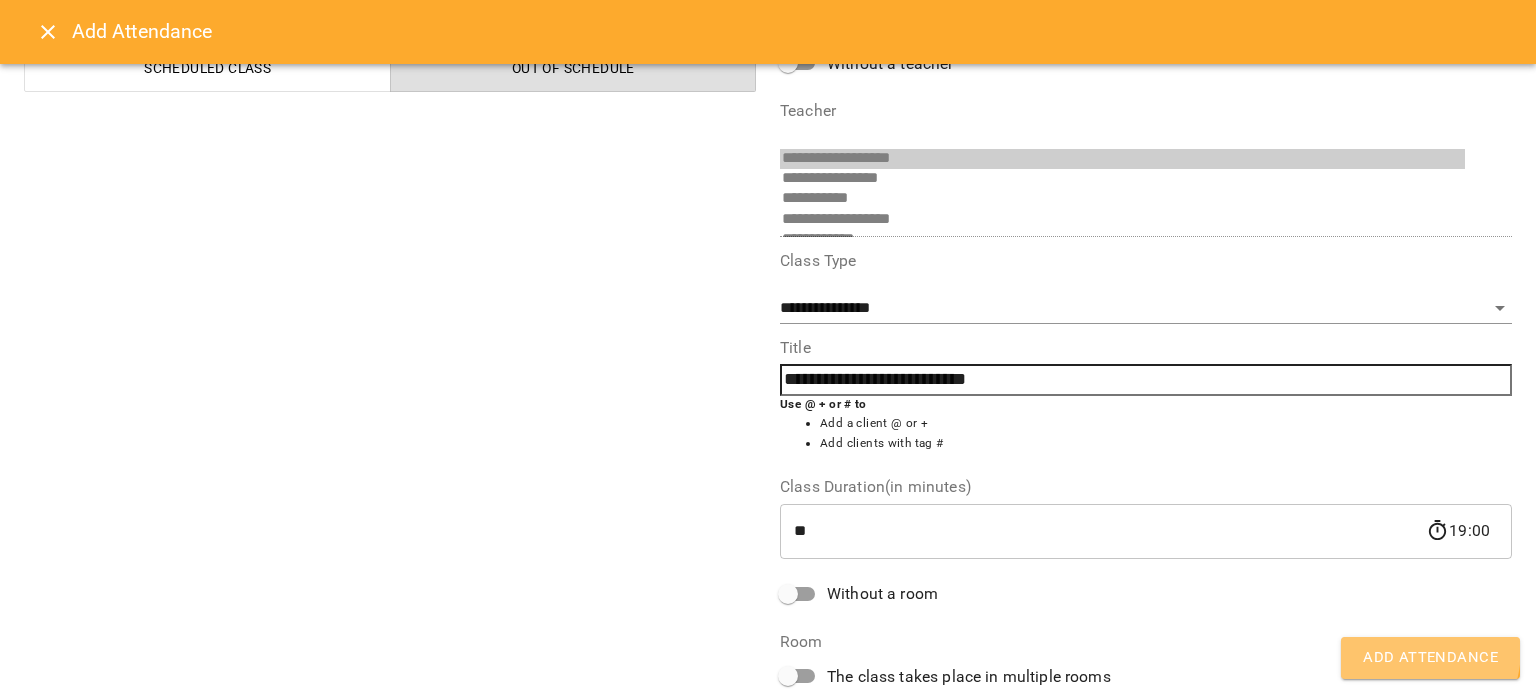 click on "Add Attendance" at bounding box center (1430, 658) 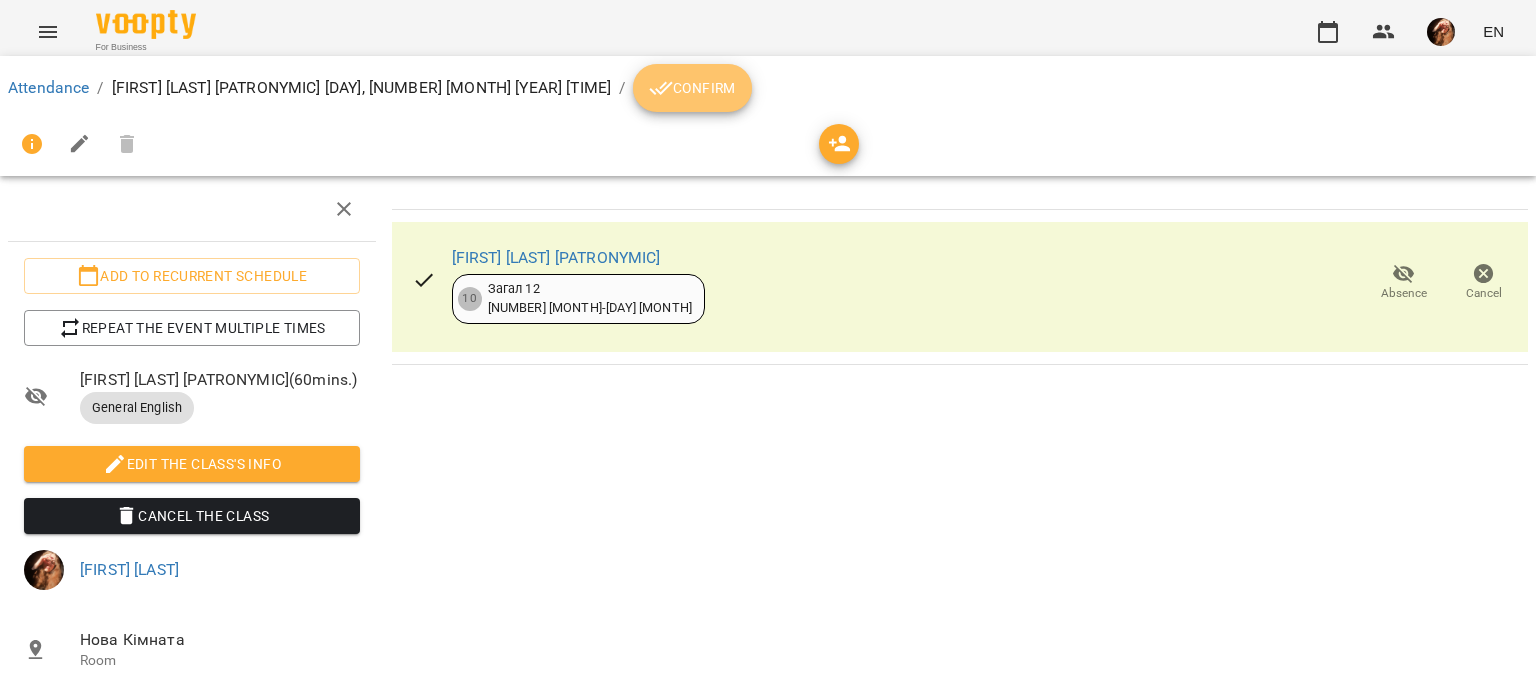 click on "Confirm" at bounding box center (692, 88) 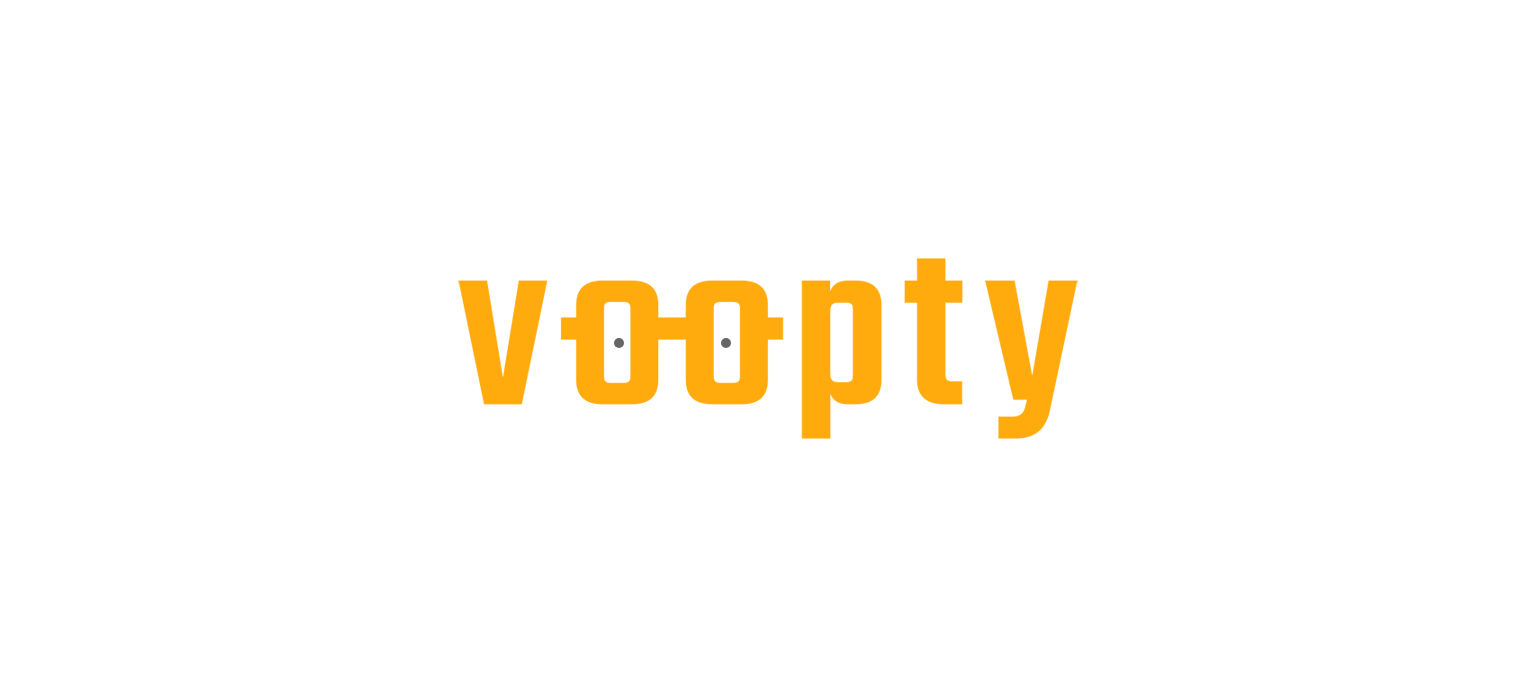 scroll, scrollTop: 0, scrollLeft: 0, axis: both 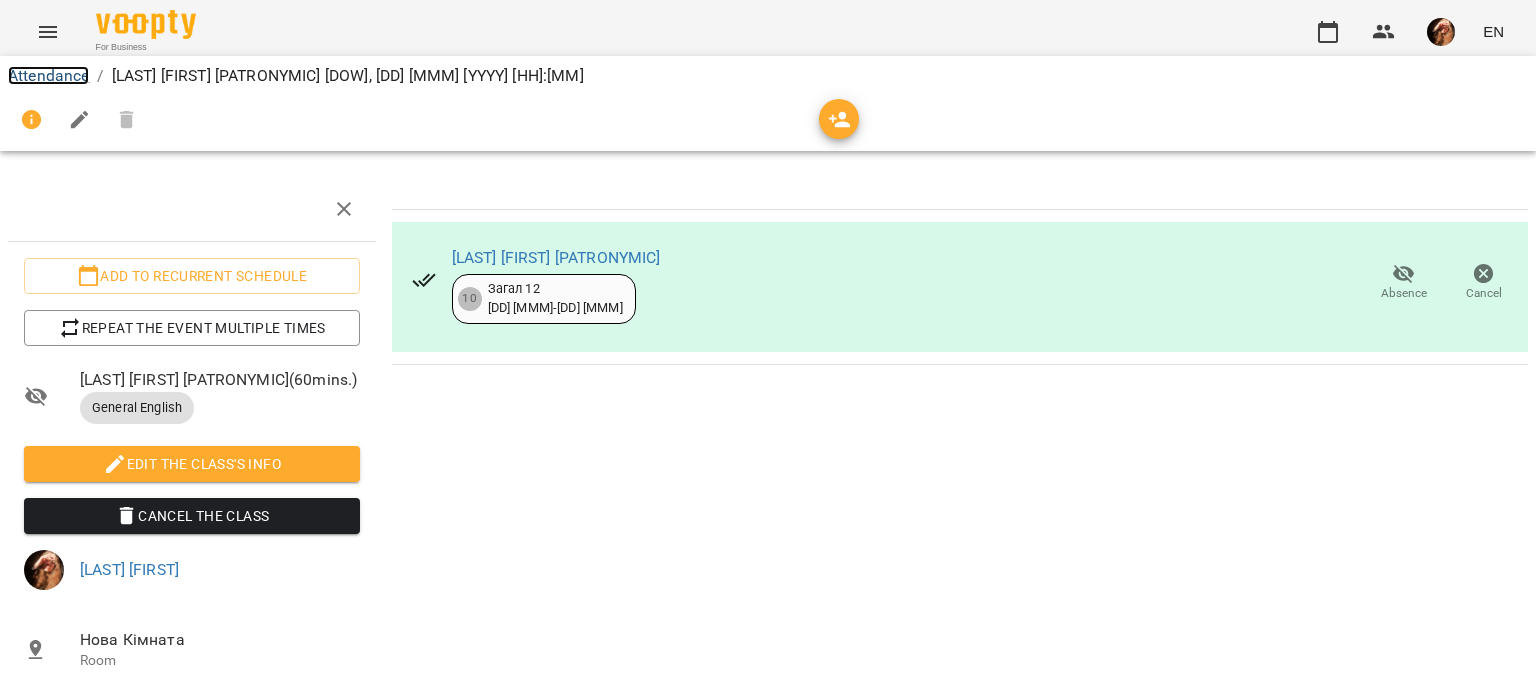 click on "Attendance" at bounding box center [48, 75] 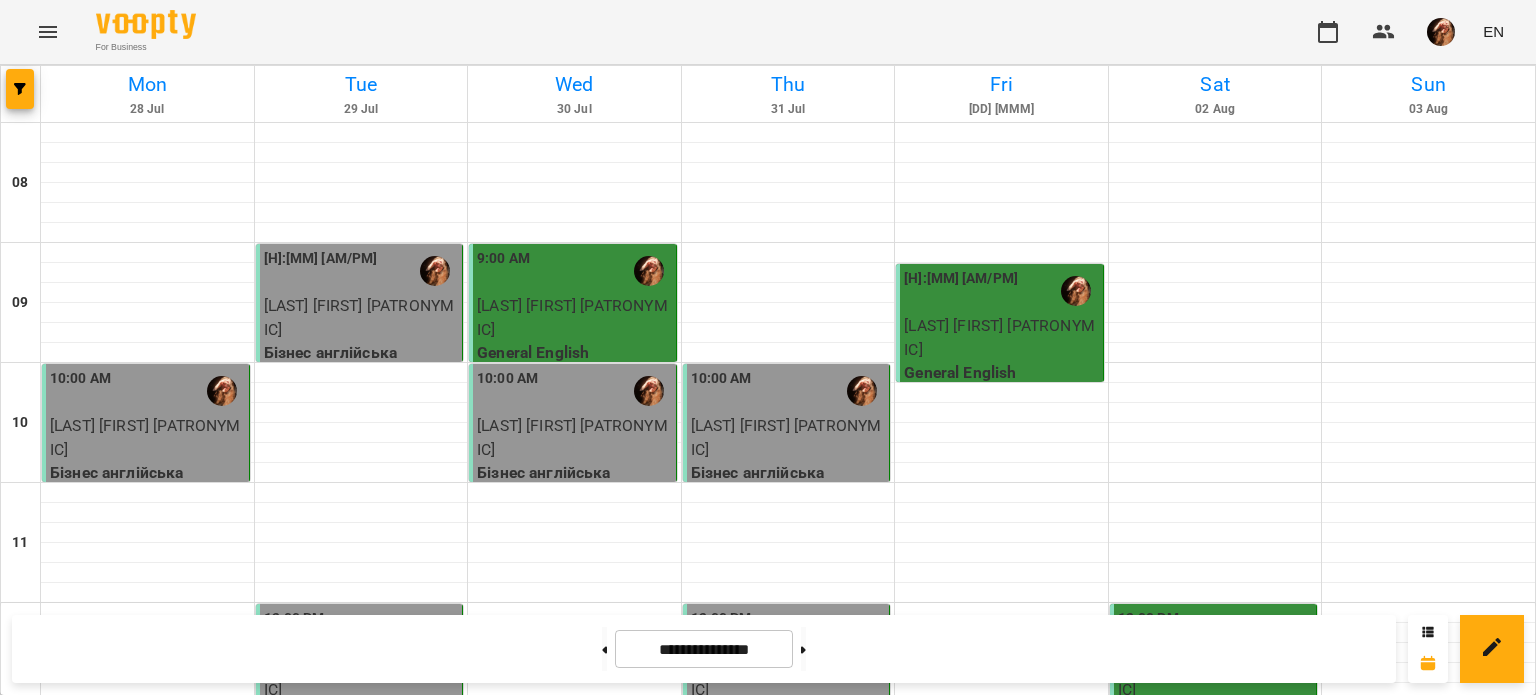 scroll, scrollTop: 1212, scrollLeft: 0, axis: vertical 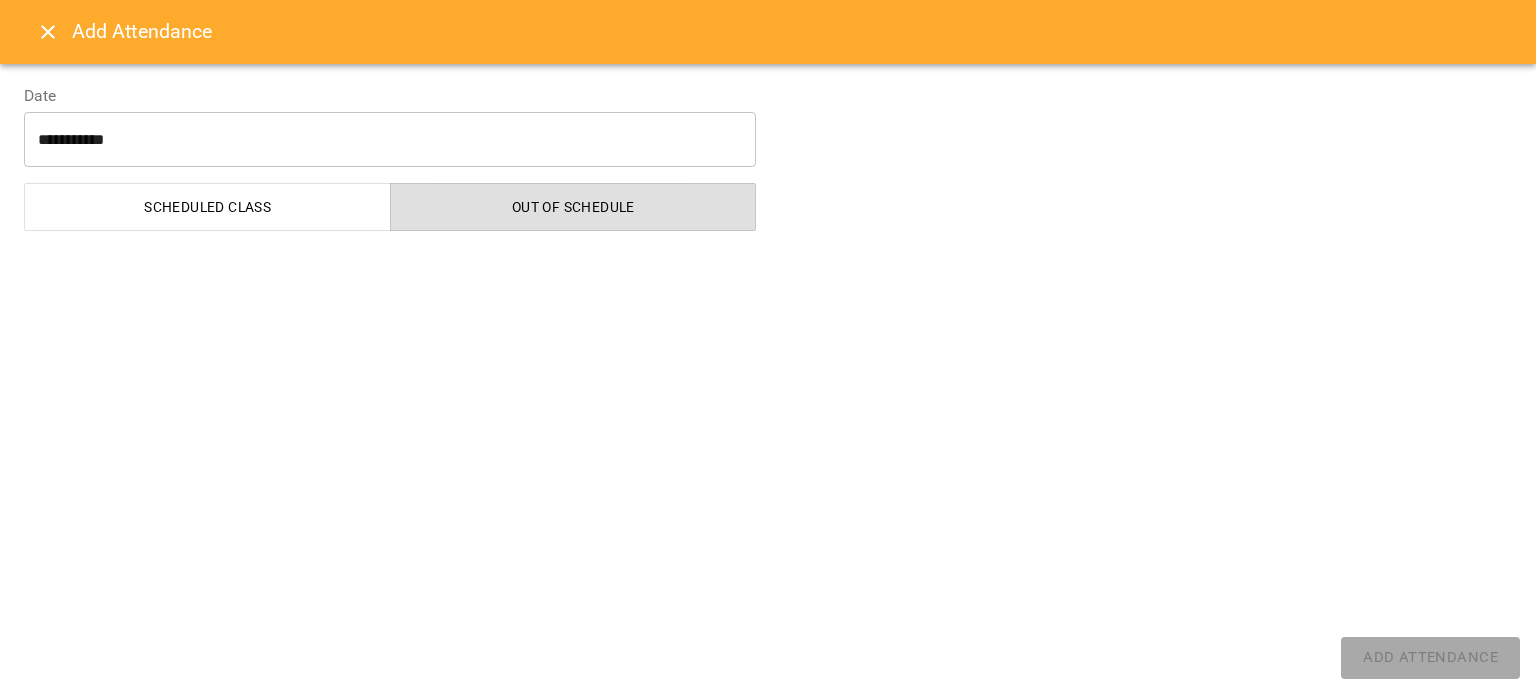 select on "**********" 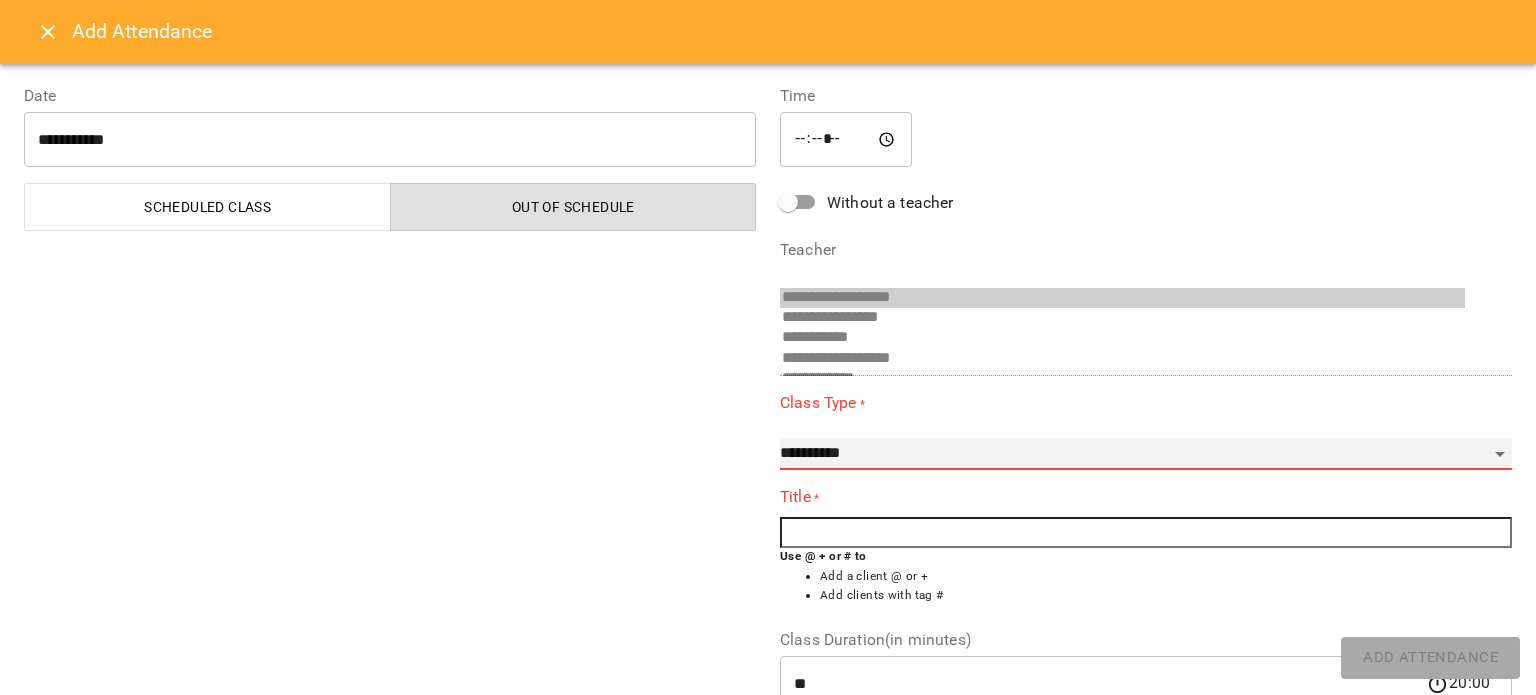 click on "**********" at bounding box center (1146, 454) 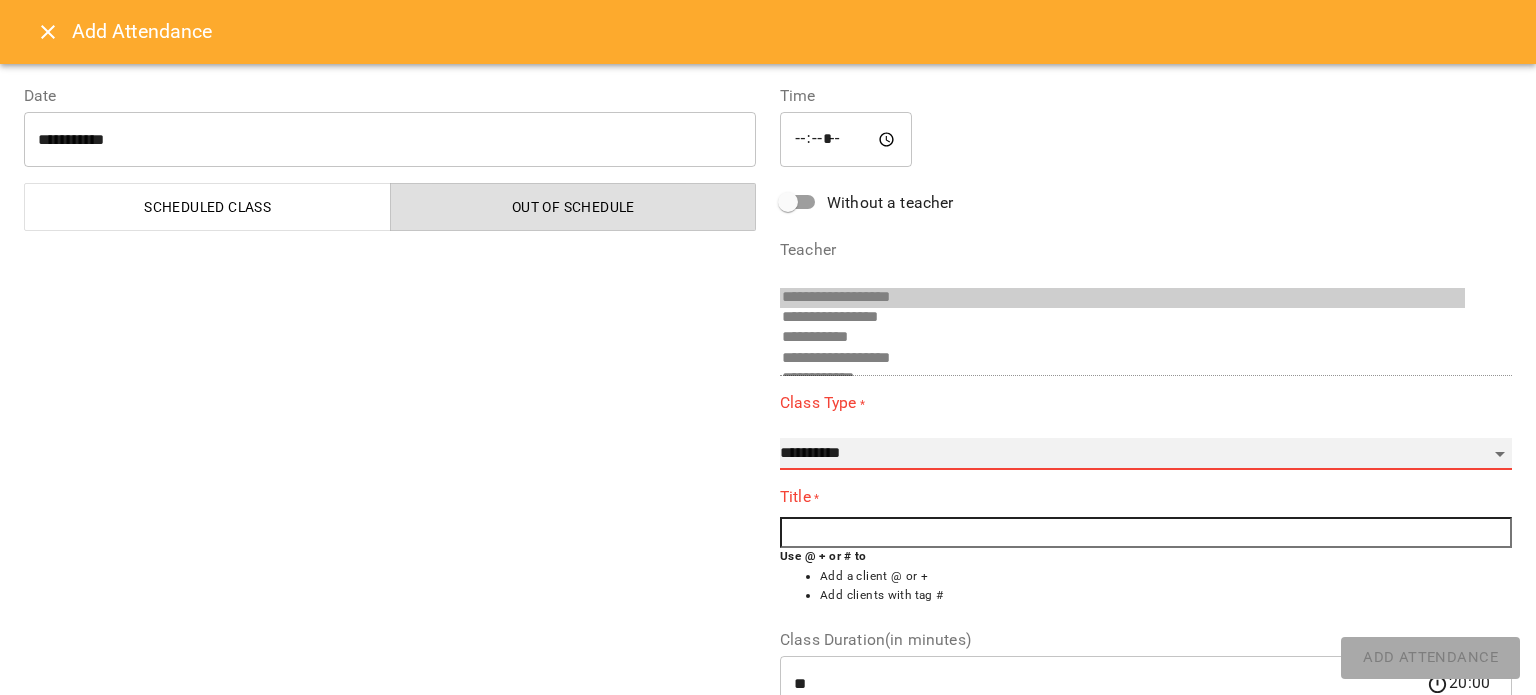 select on "**********" 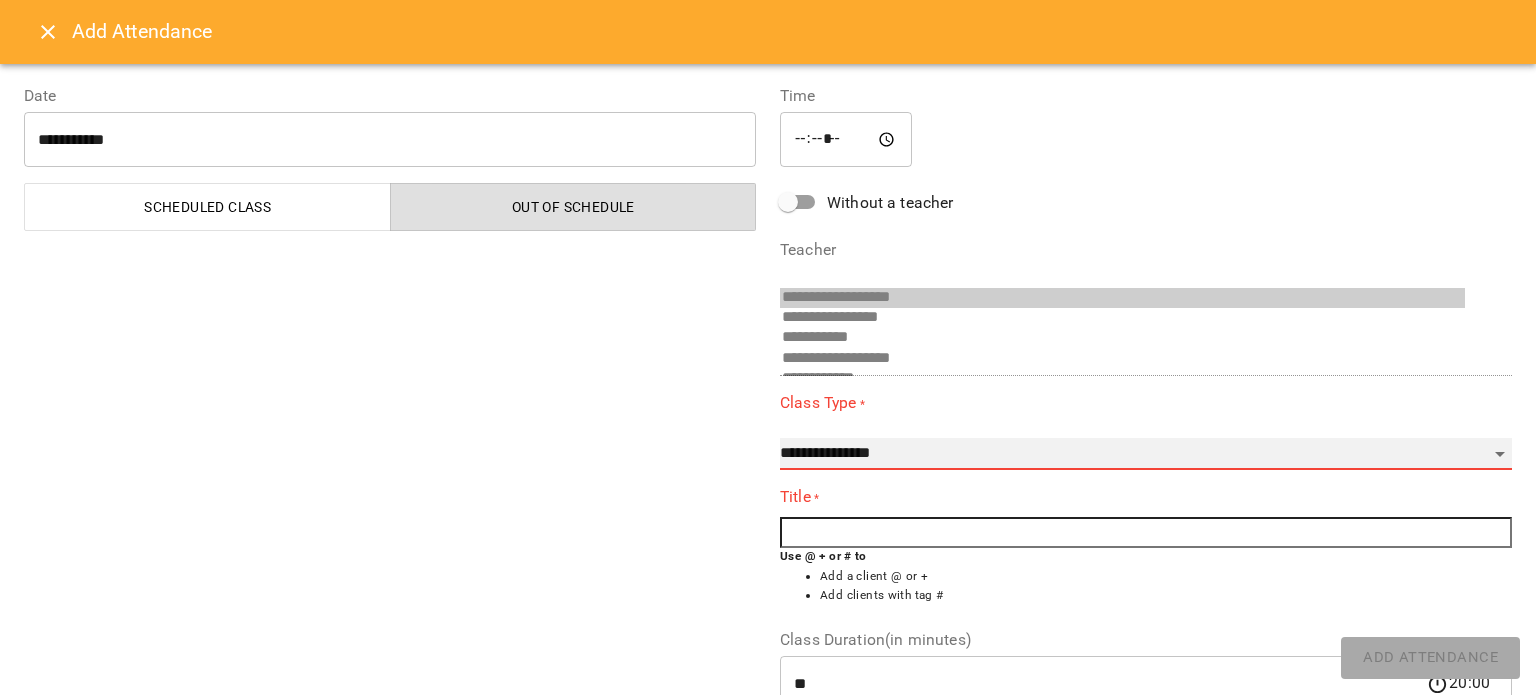 click on "**********" at bounding box center (1146, 454) 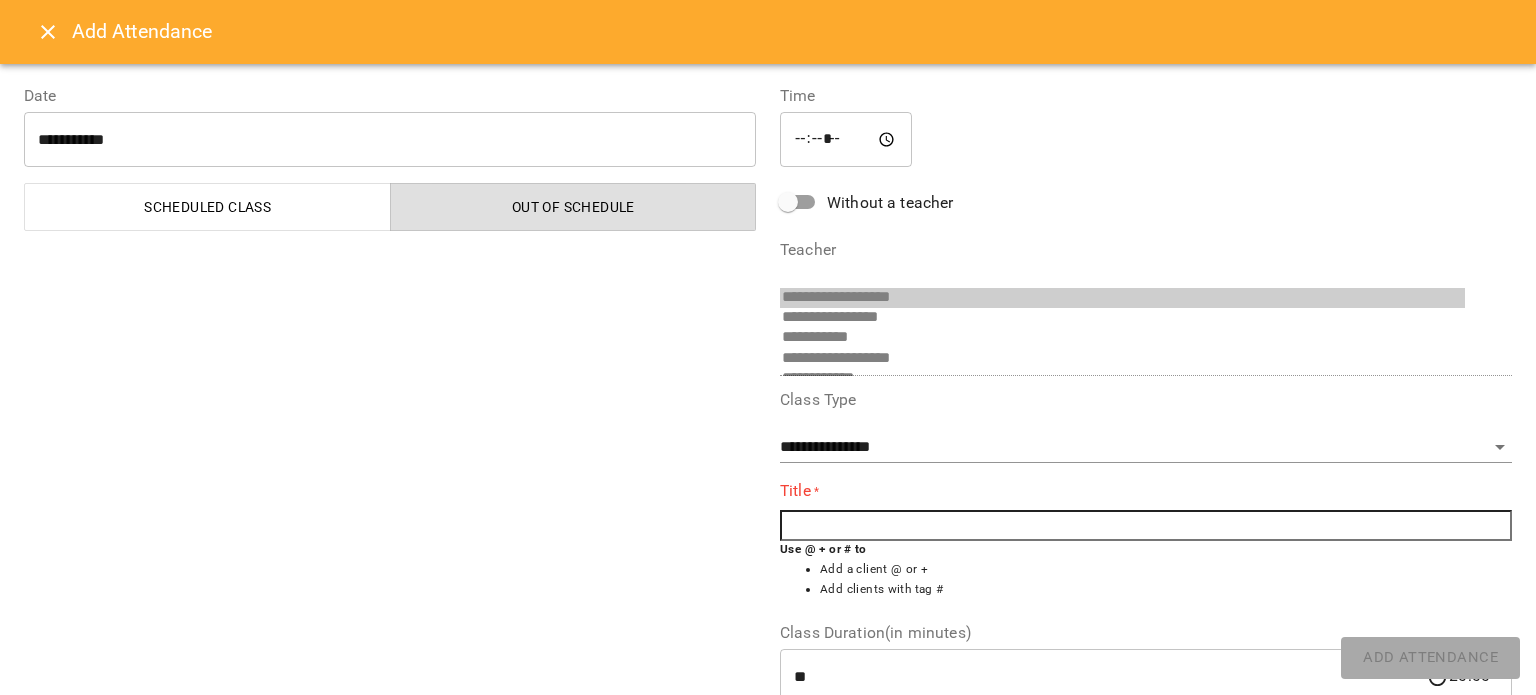 click at bounding box center (1146, 526) 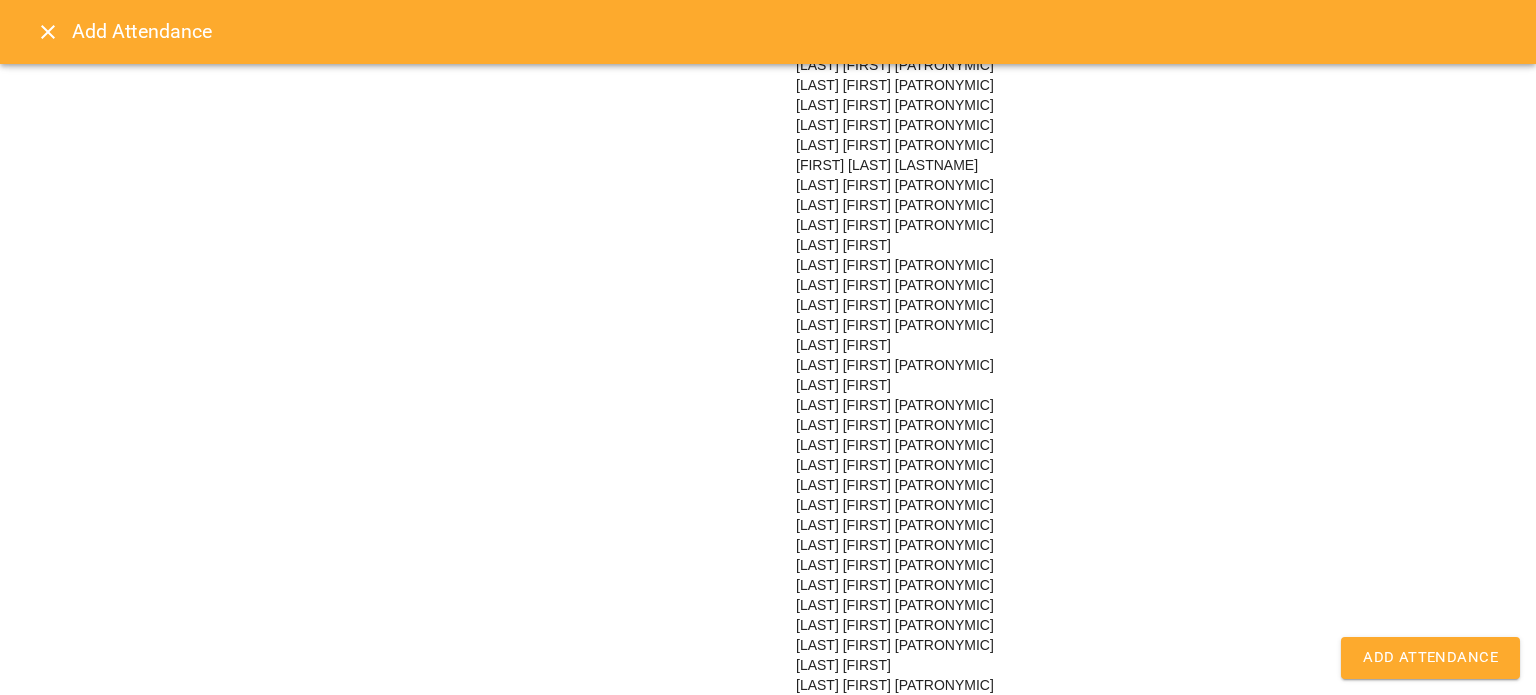 scroll, scrollTop: 1324, scrollLeft: 0, axis: vertical 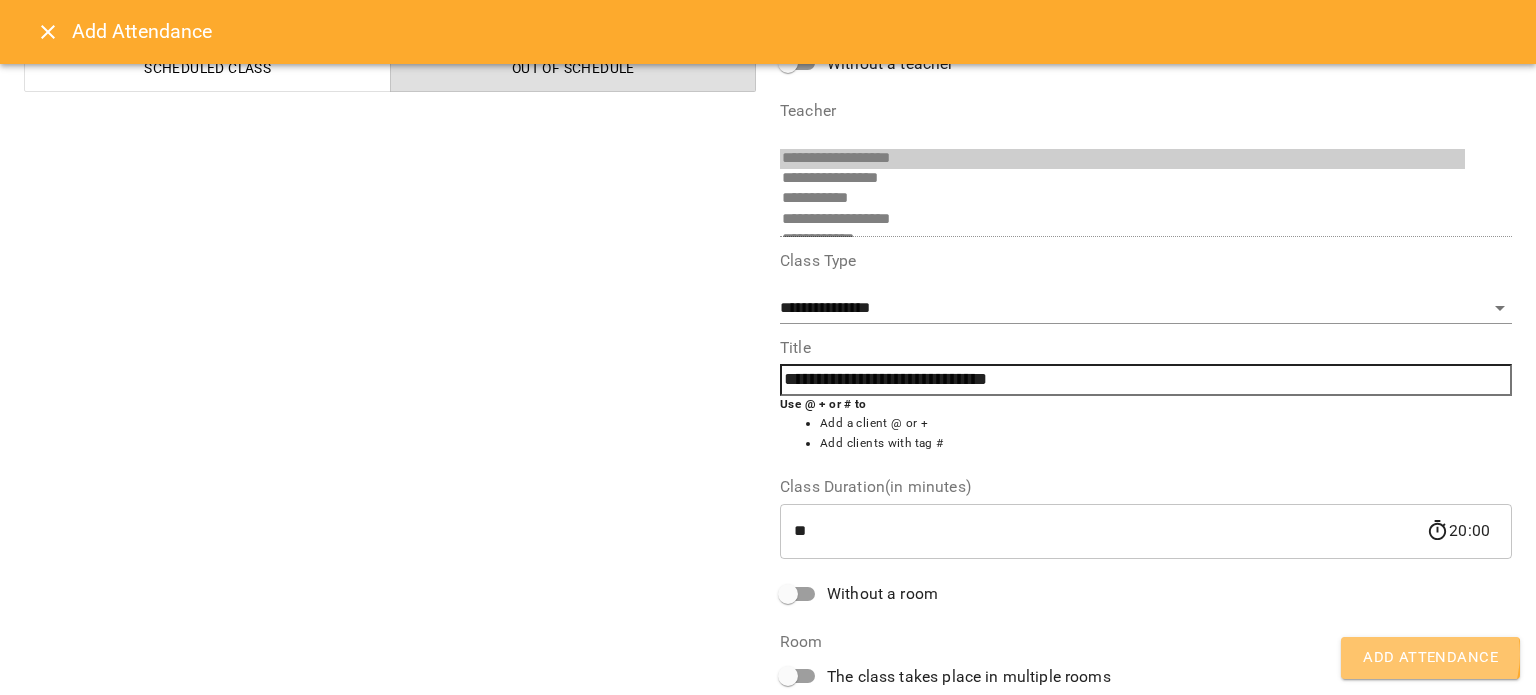 click on "Add Attendance" at bounding box center [1430, 658] 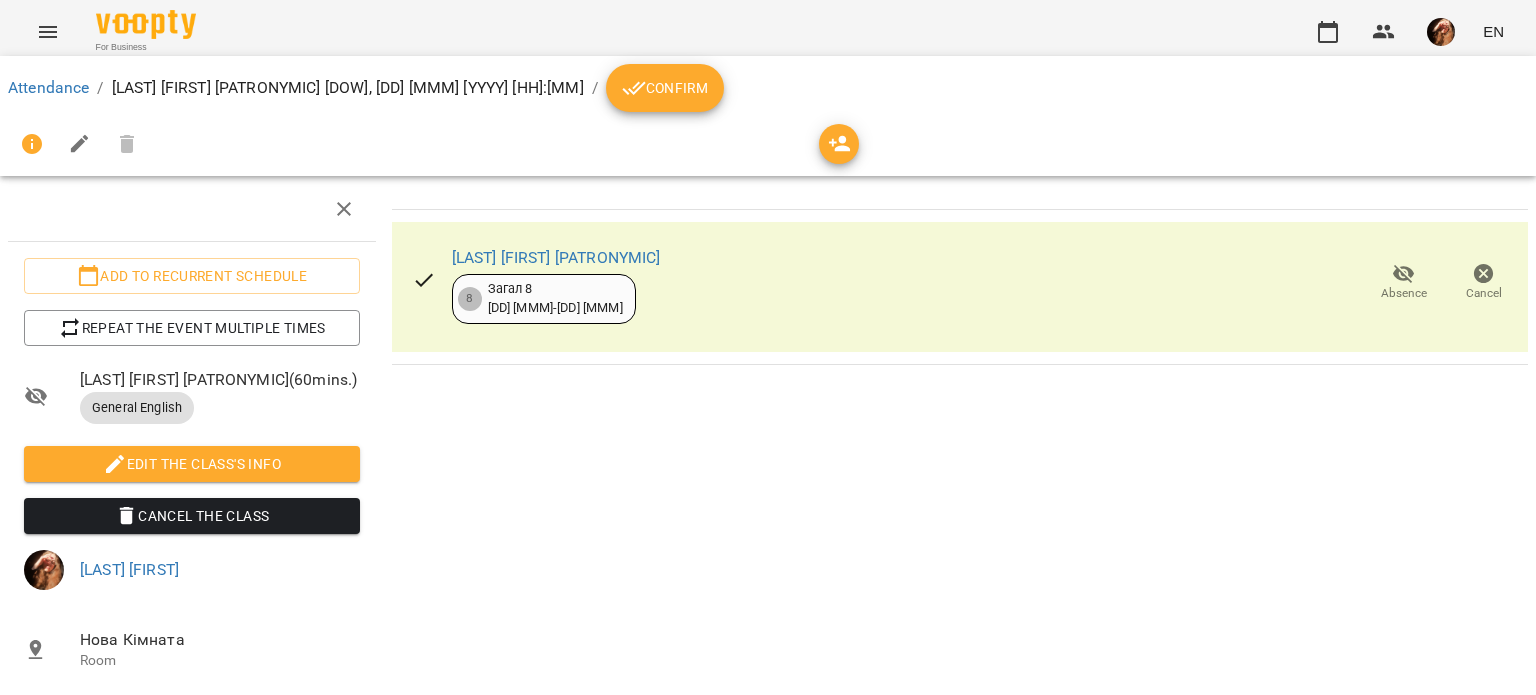 click on "Confirm" at bounding box center (665, 88) 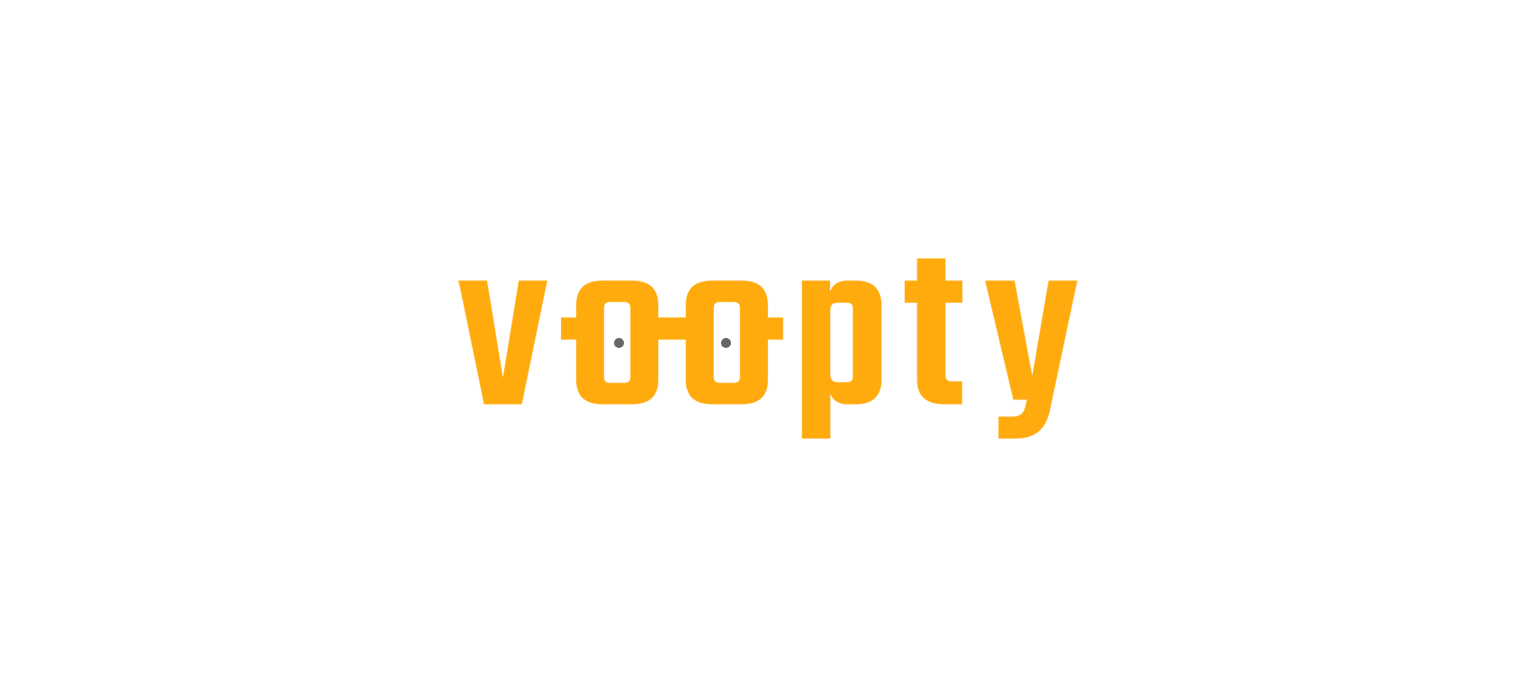 scroll, scrollTop: 0, scrollLeft: 0, axis: both 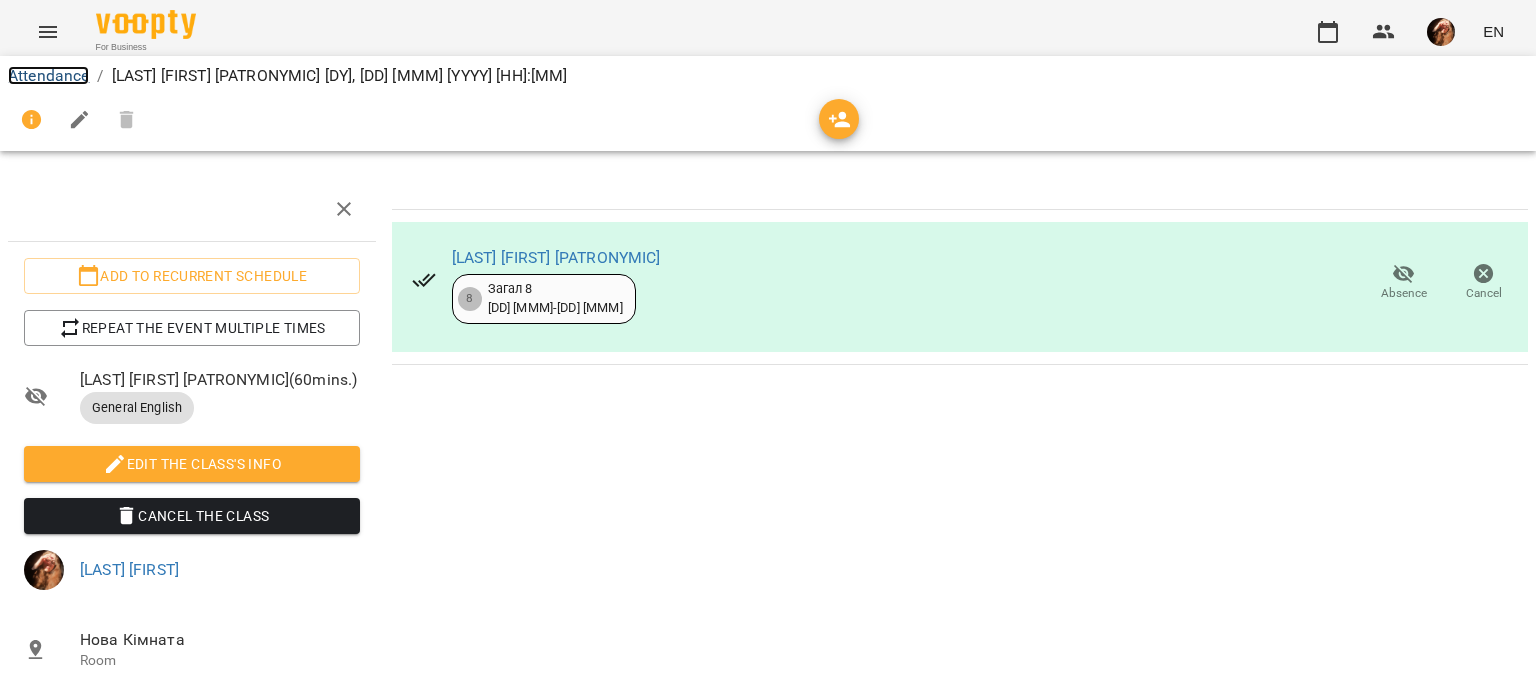 click on "Attendance" at bounding box center (48, 75) 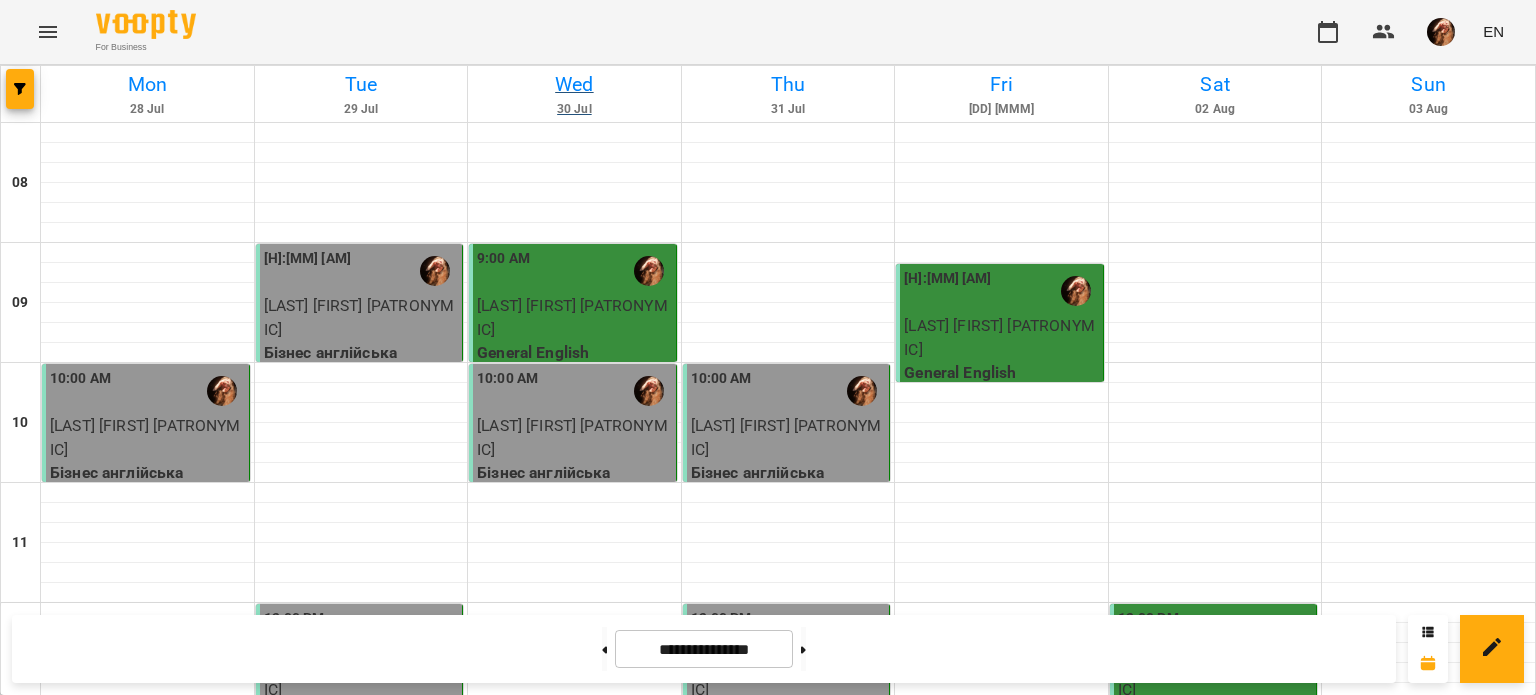 scroll, scrollTop: 1059, scrollLeft: 0, axis: vertical 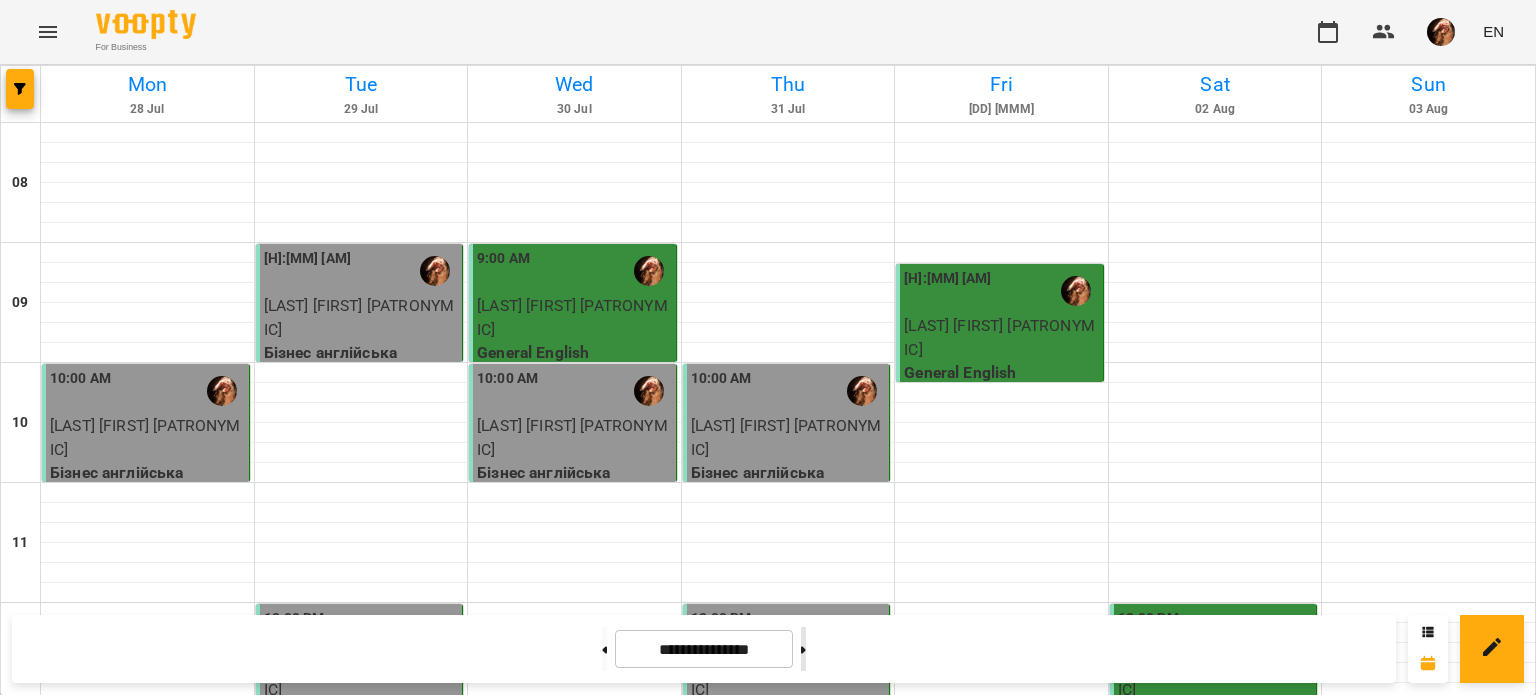 click at bounding box center (803, 649) 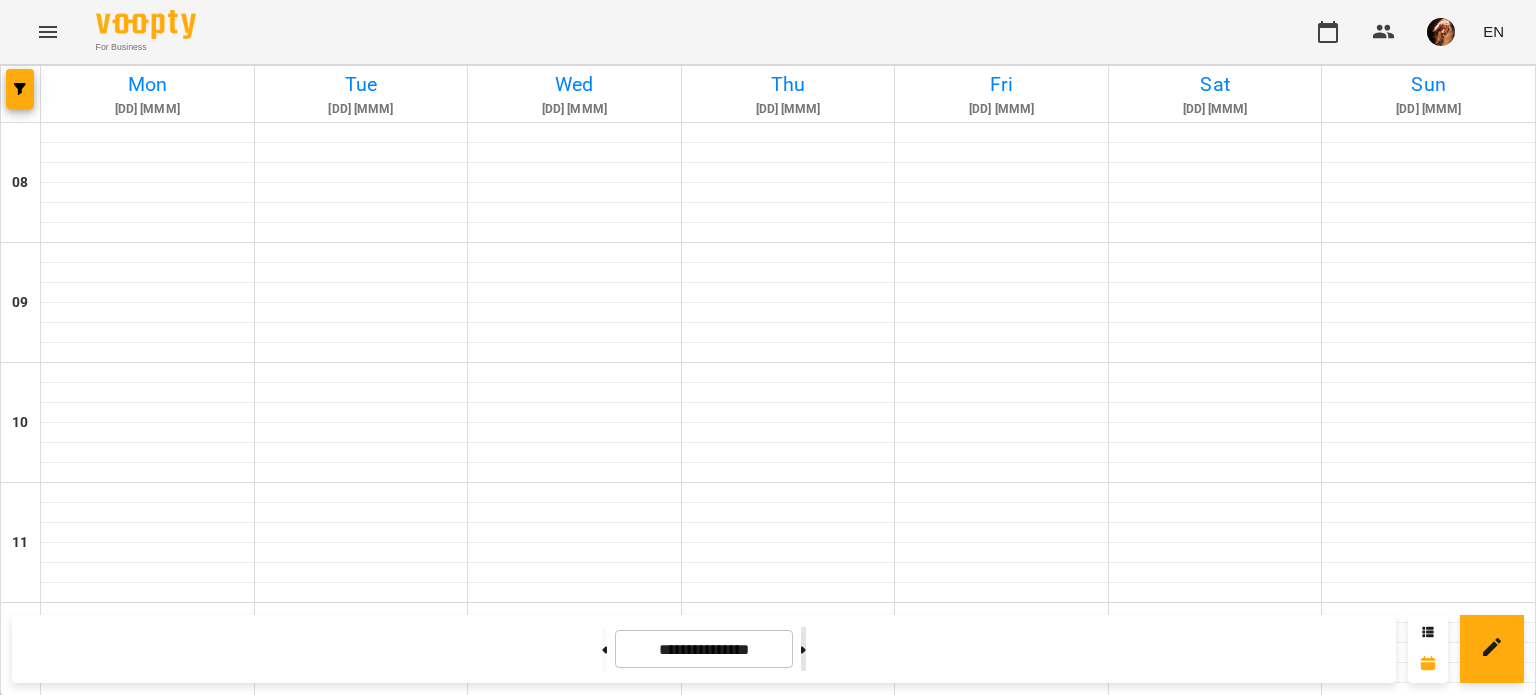 click at bounding box center [803, 649] 